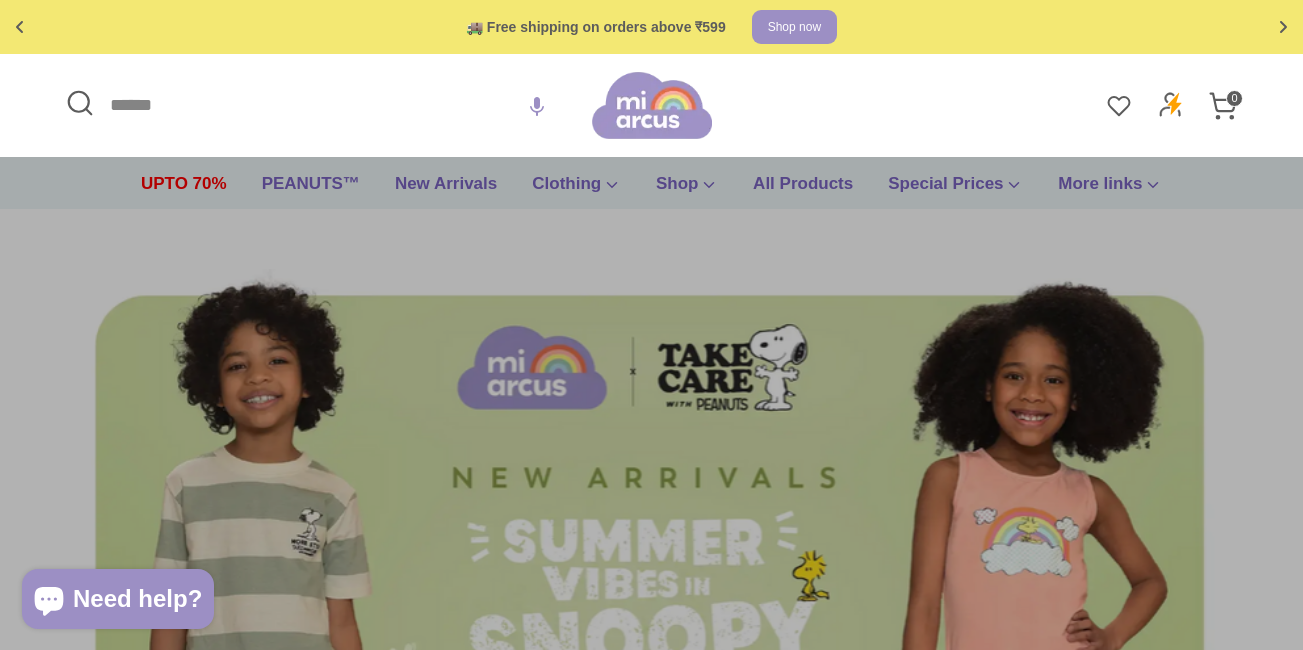 scroll, scrollTop: 0, scrollLeft: 0, axis: both 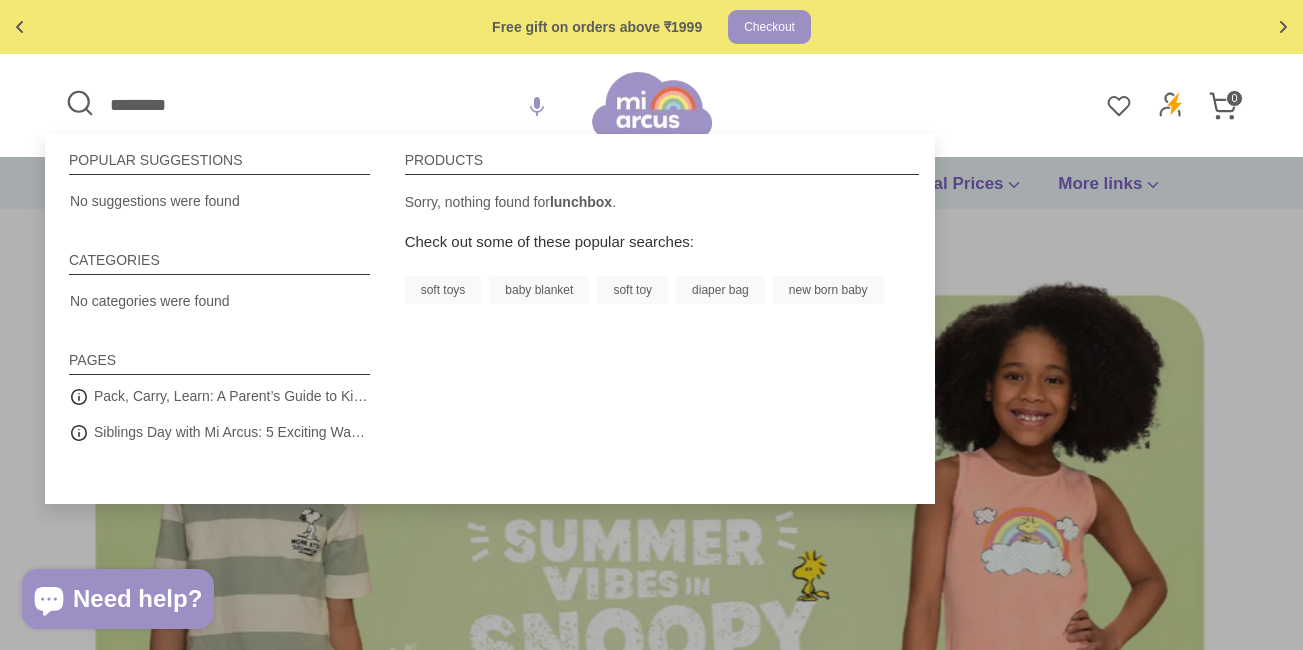type on "********" 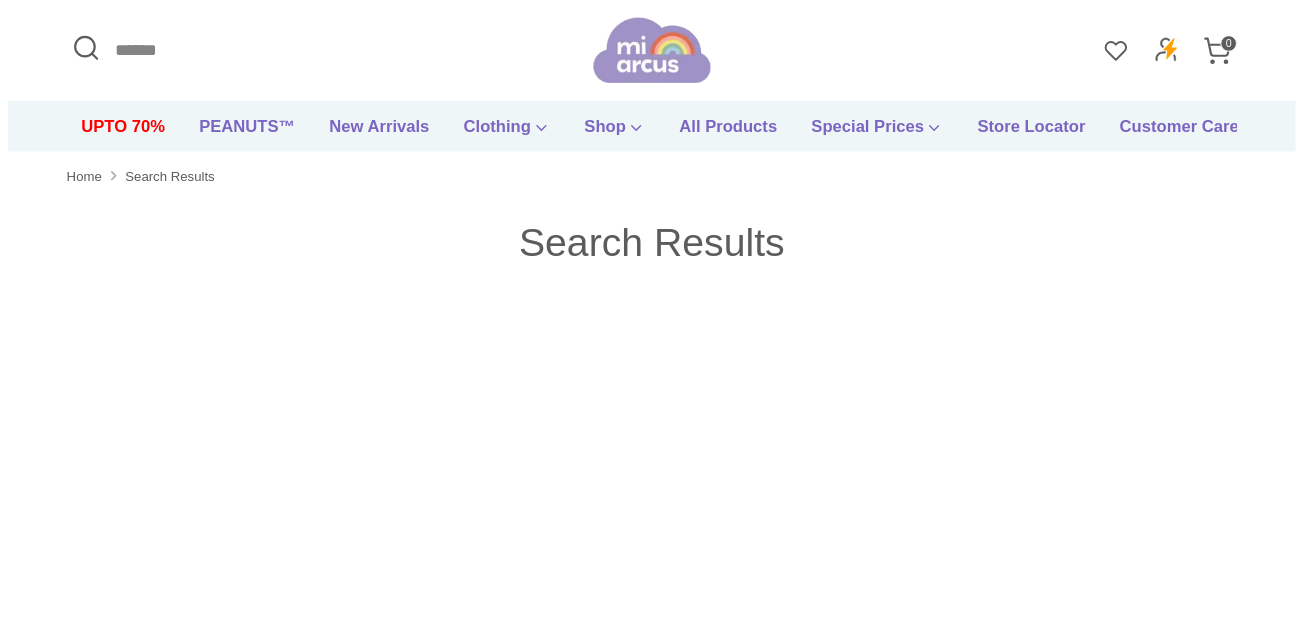 scroll, scrollTop: 0, scrollLeft: 0, axis: both 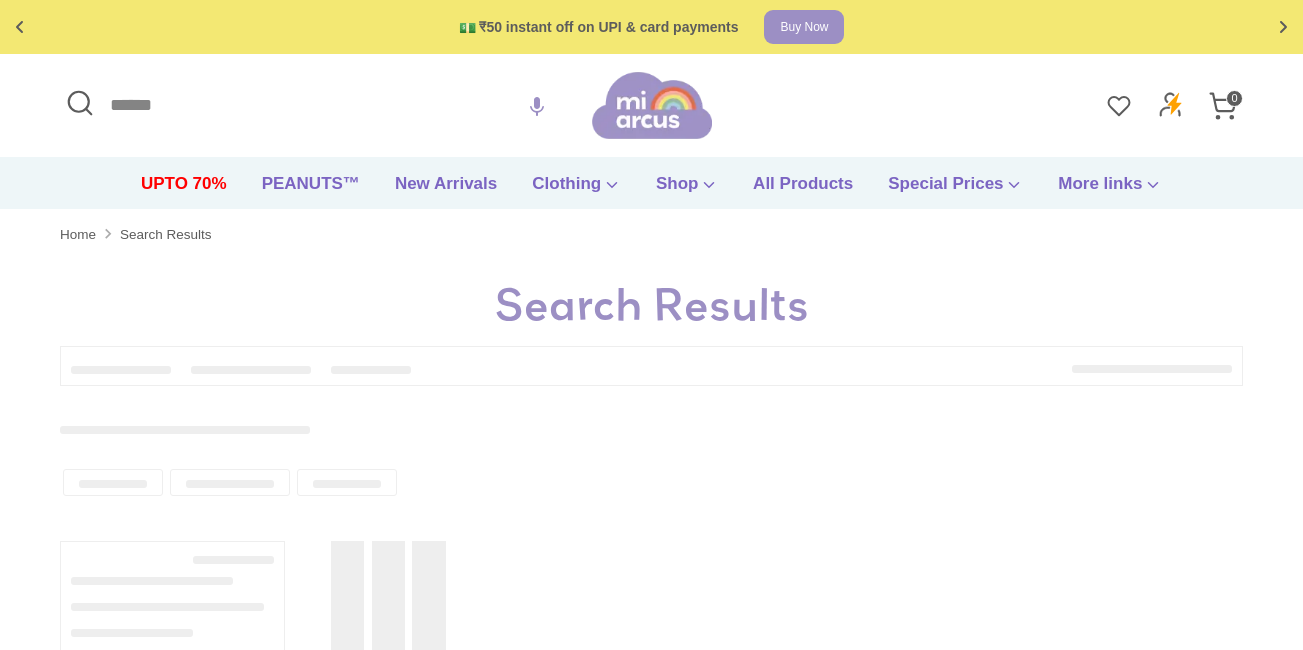 type on "********" 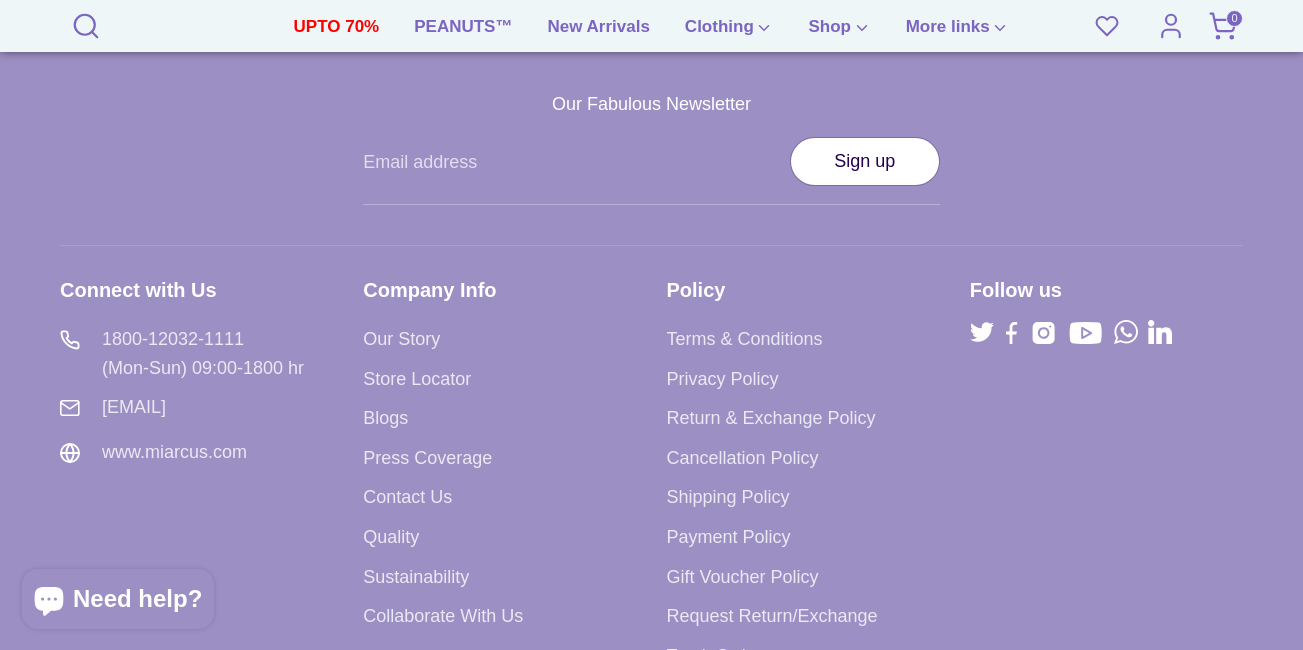 scroll, scrollTop: 0, scrollLeft: 0, axis: both 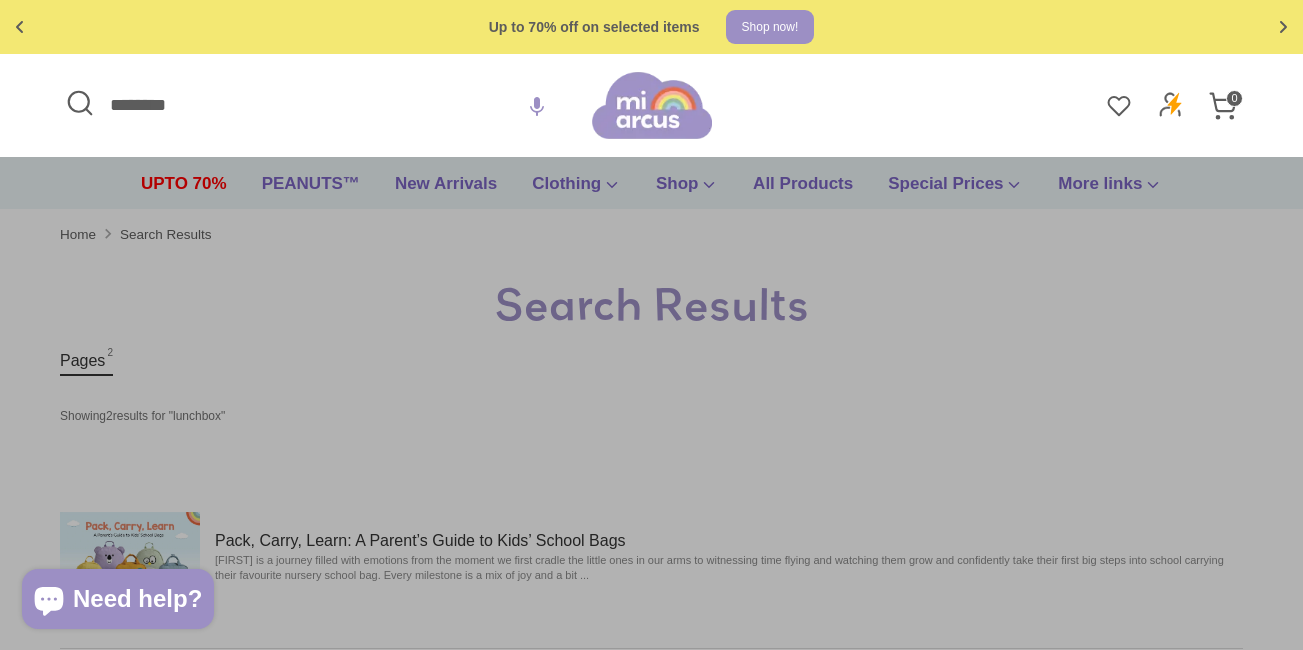 drag, startPoint x: 207, startPoint y: 102, endPoint x: -4, endPoint y: 100, distance: 211.00948 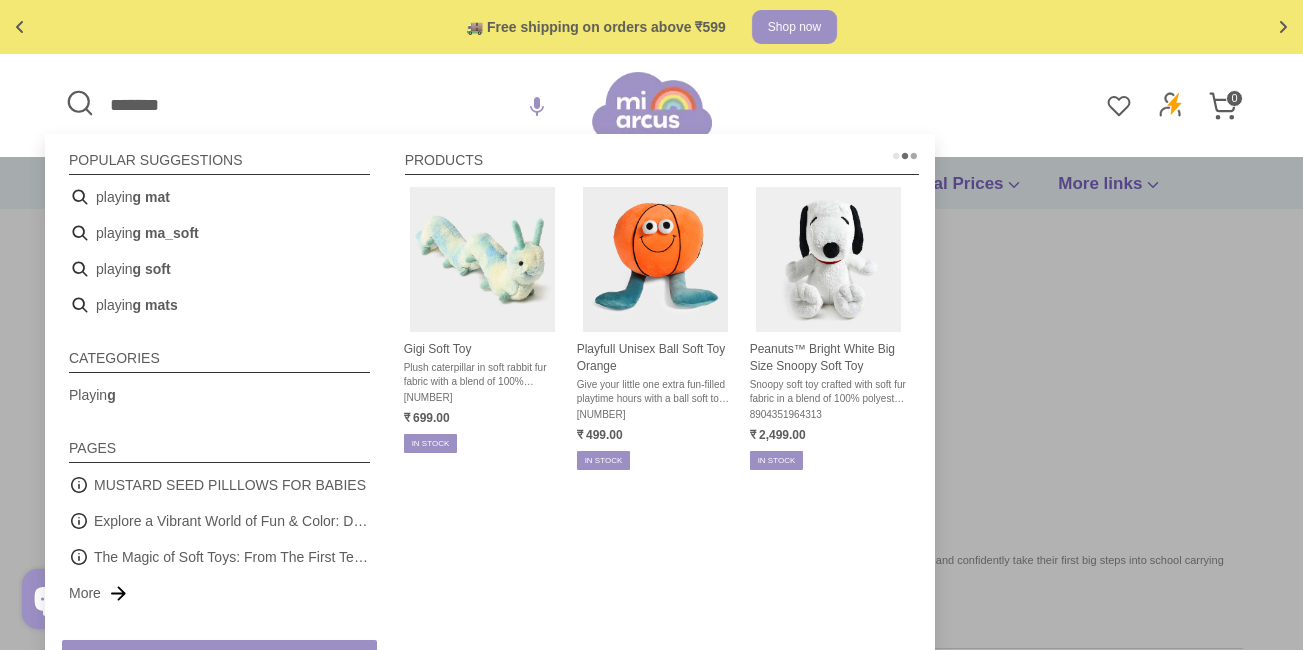 type on "*******" 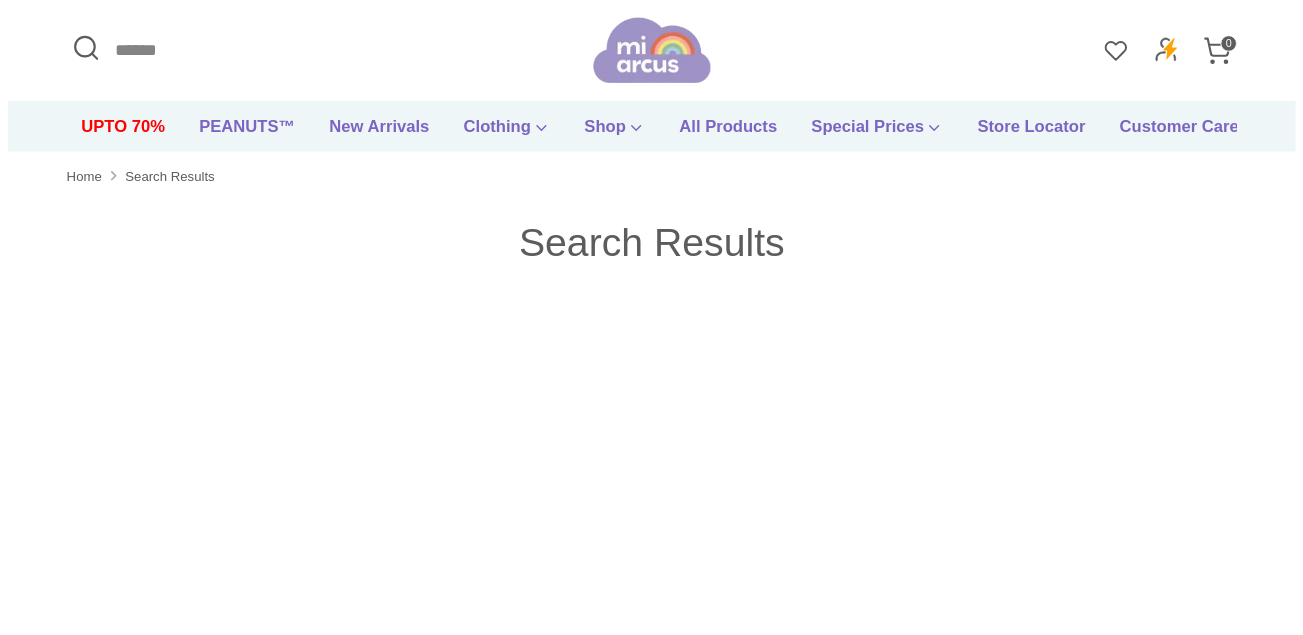 scroll, scrollTop: 0, scrollLeft: 0, axis: both 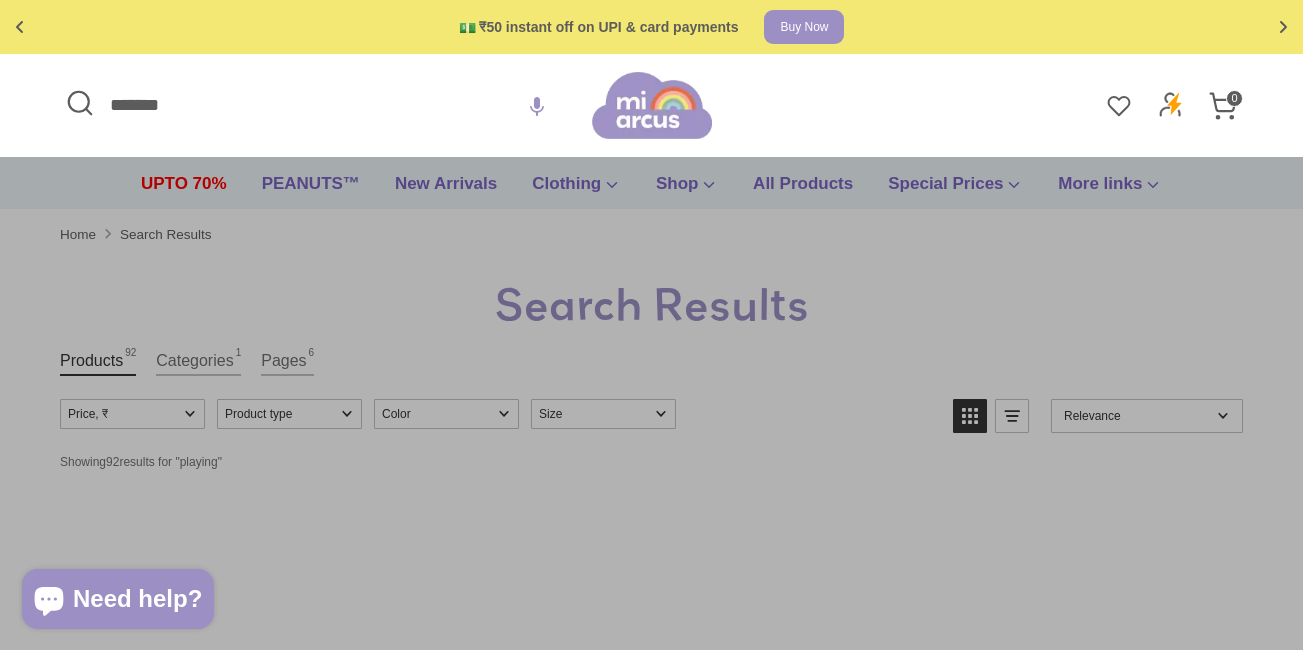 drag, startPoint x: 188, startPoint y: 108, endPoint x: 0, endPoint y: 129, distance: 189.16924 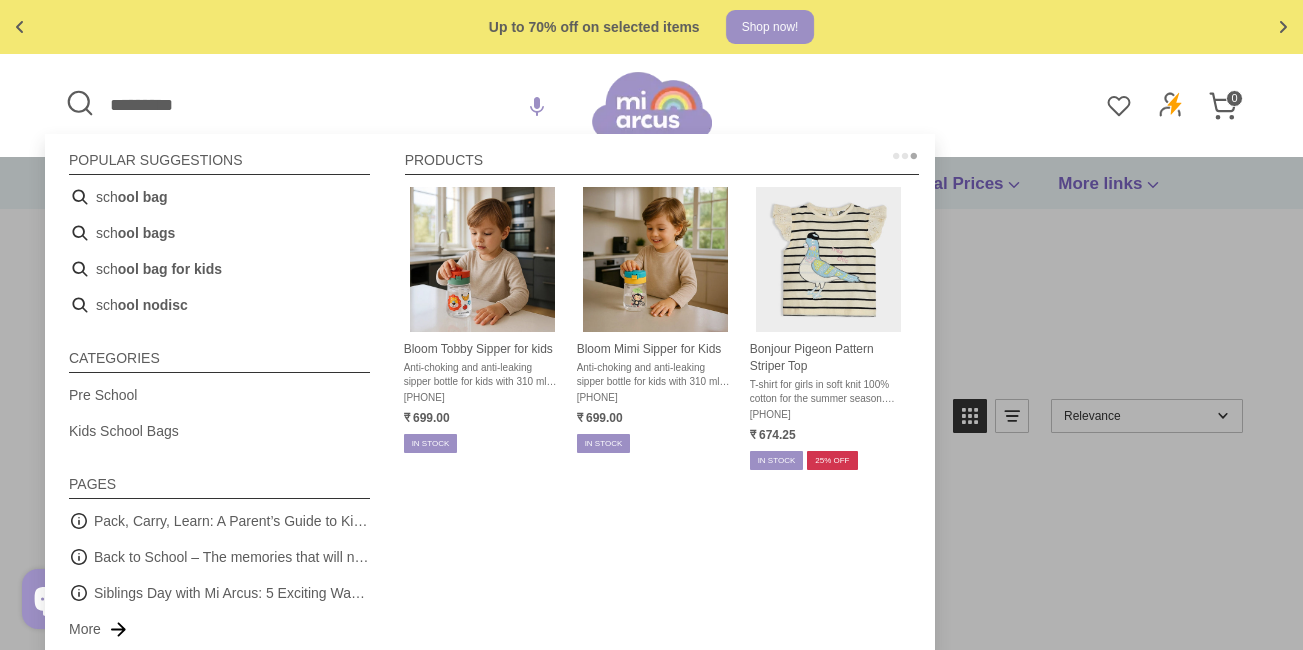 type on "*********" 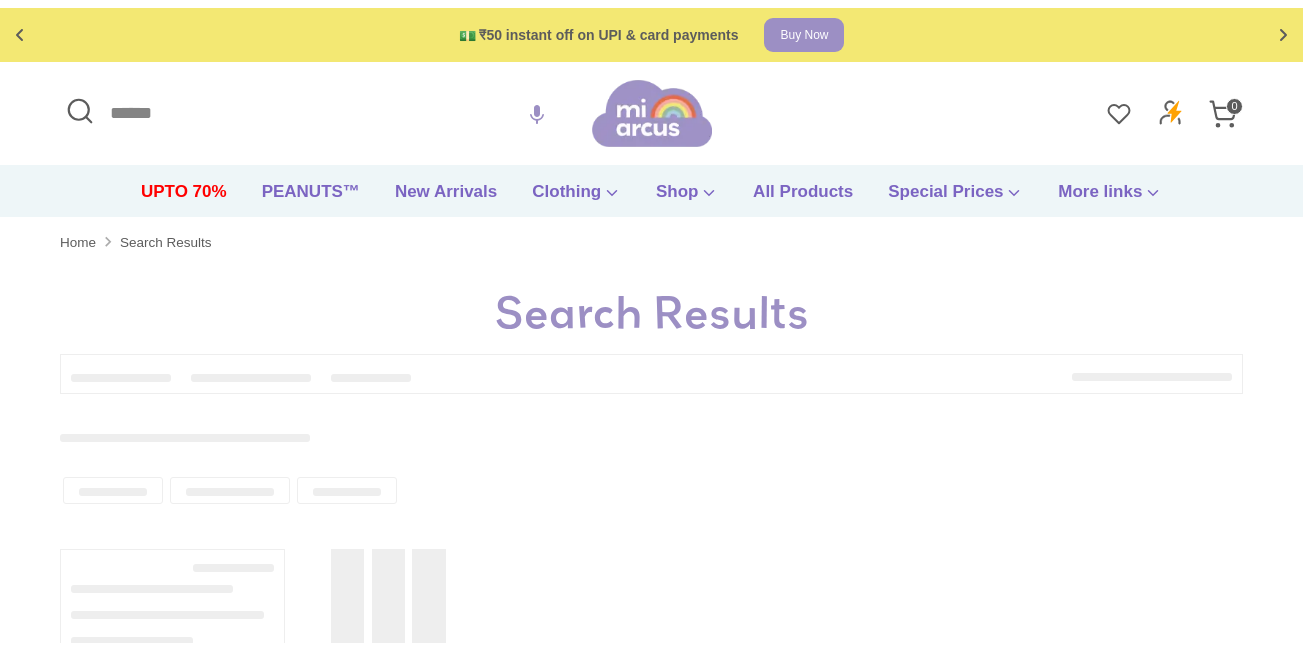 scroll, scrollTop: 0, scrollLeft: 0, axis: both 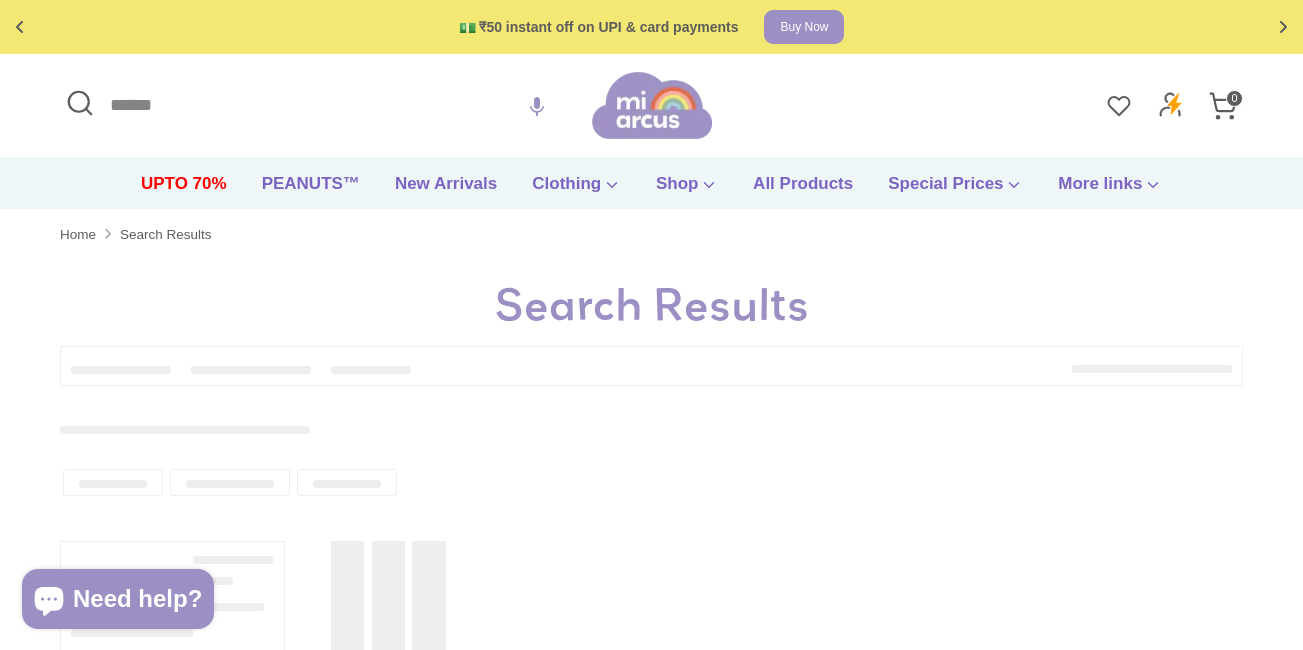 type on "*********" 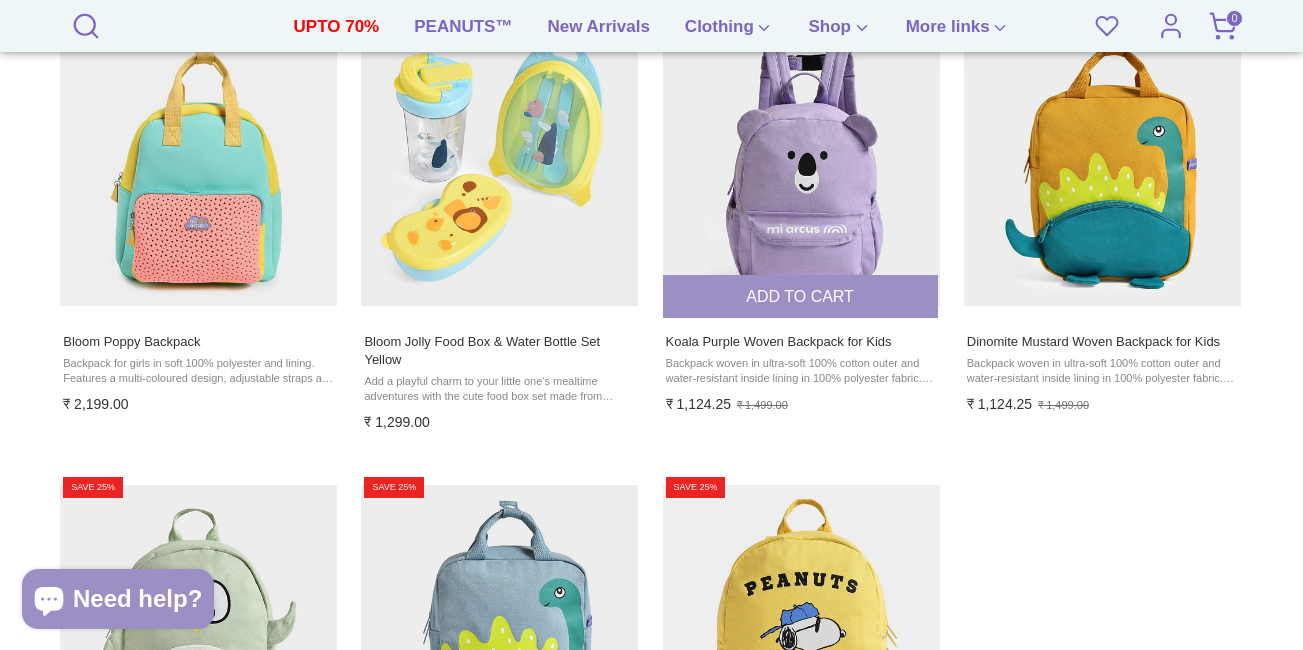 scroll, scrollTop: 1400, scrollLeft: 0, axis: vertical 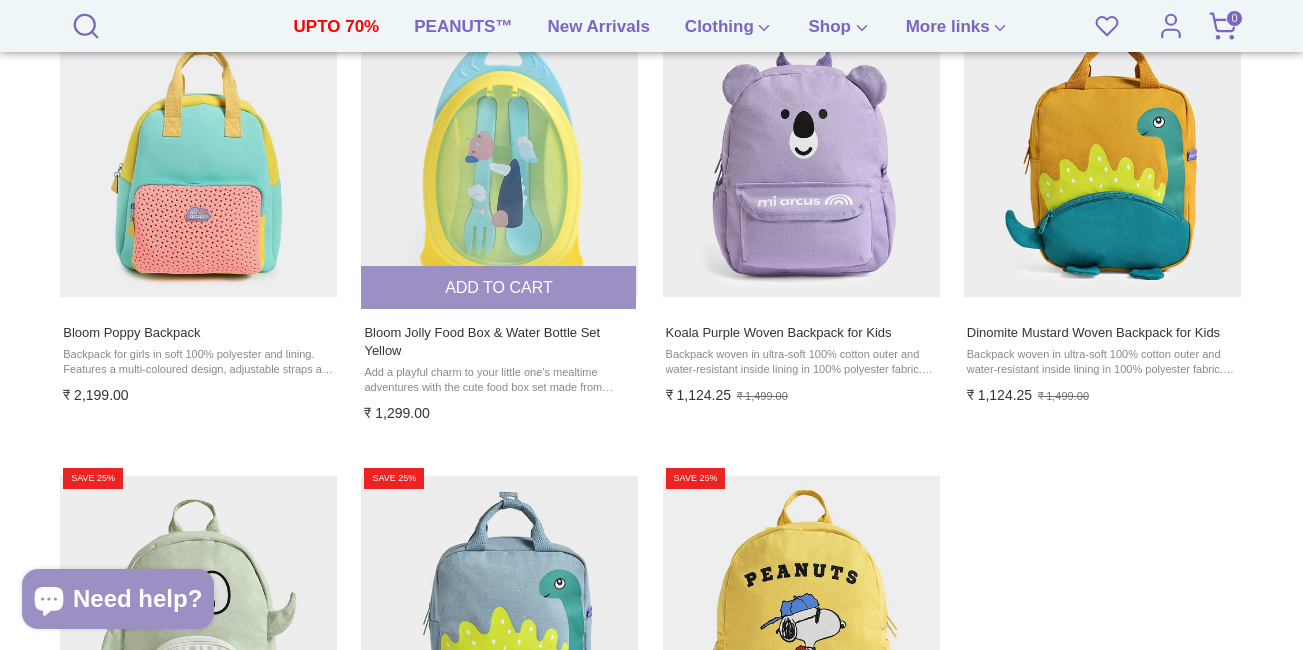 click at bounding box center (499, 158) 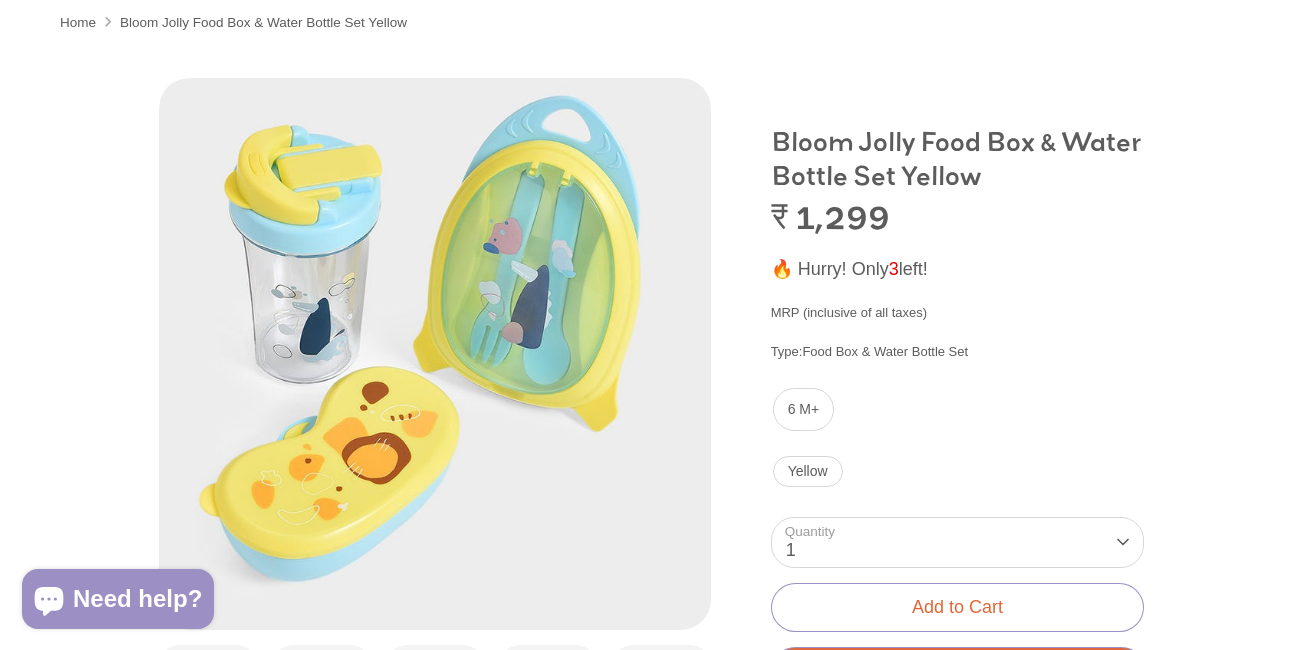 scroll, scrollTop: 490, scrollLeft: 0, axis: vertical 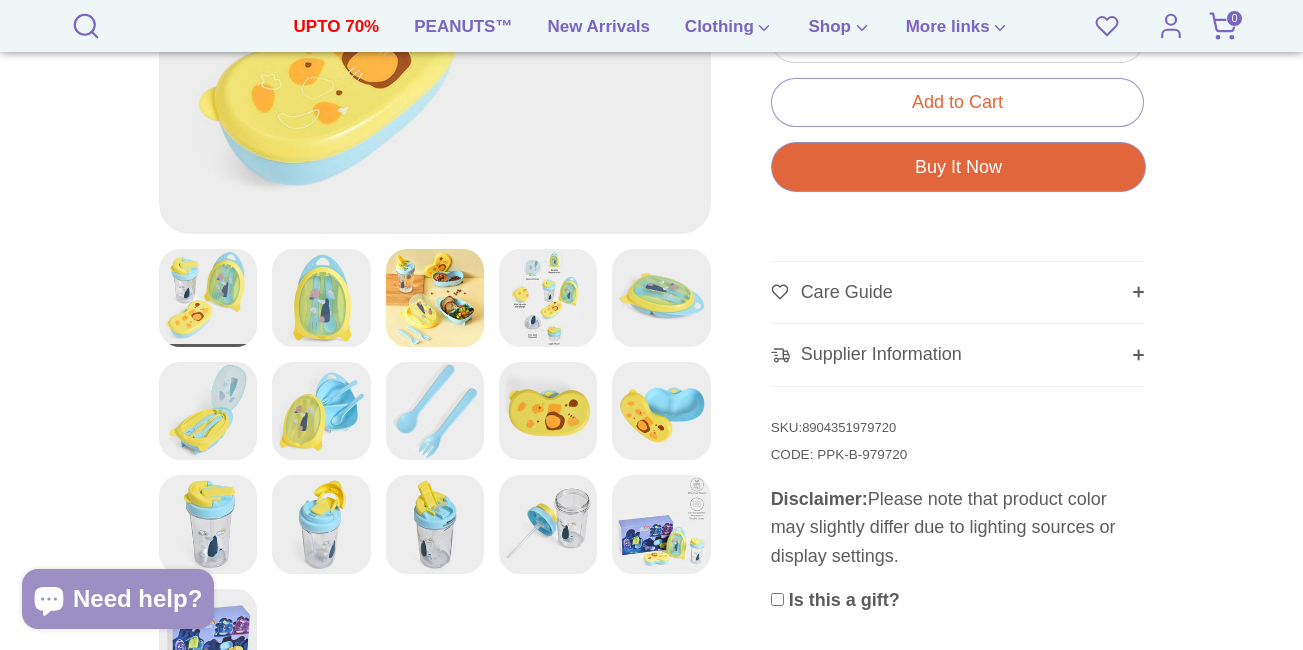 click on "8904351979720" at bounding box center [849, 427] 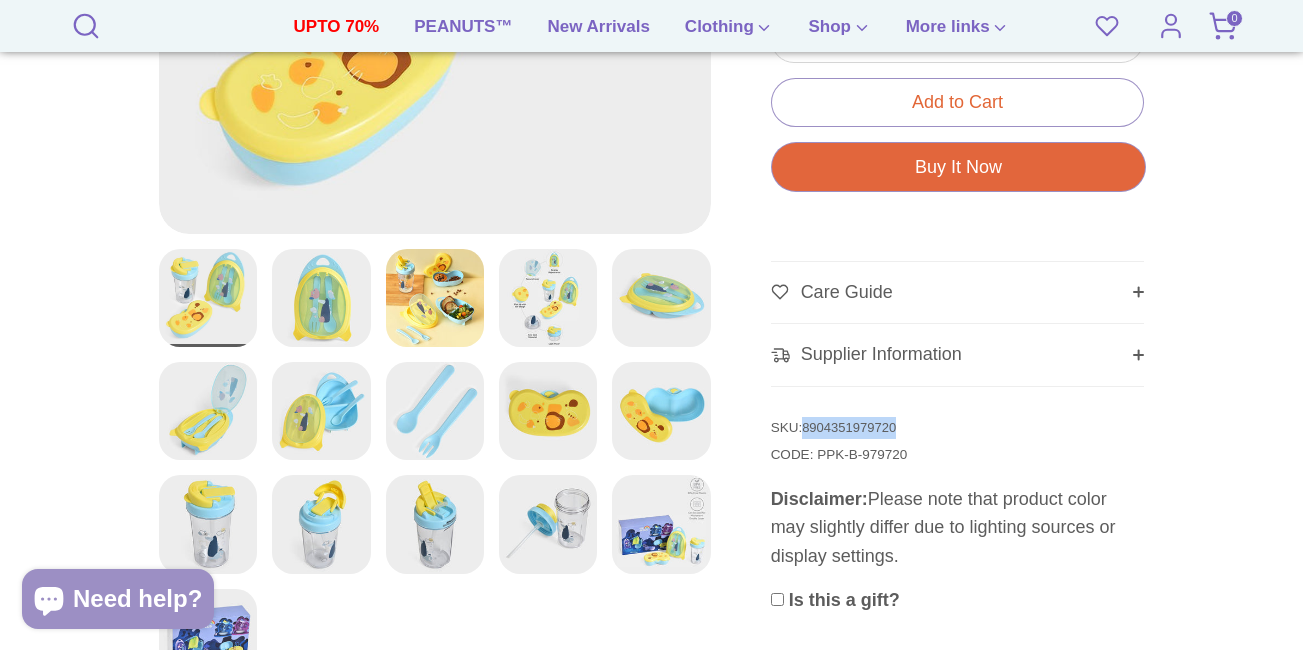 click on "8904351979720" at bounding box center [849, 427] 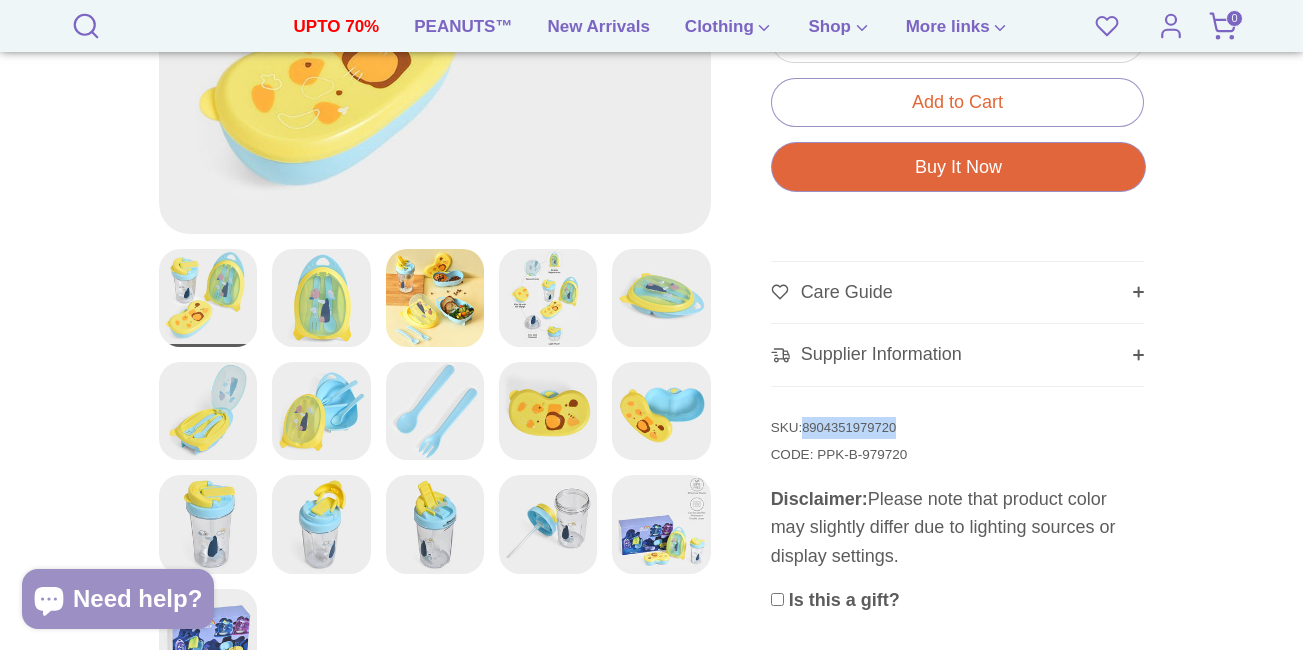 copy on "8904351979720" 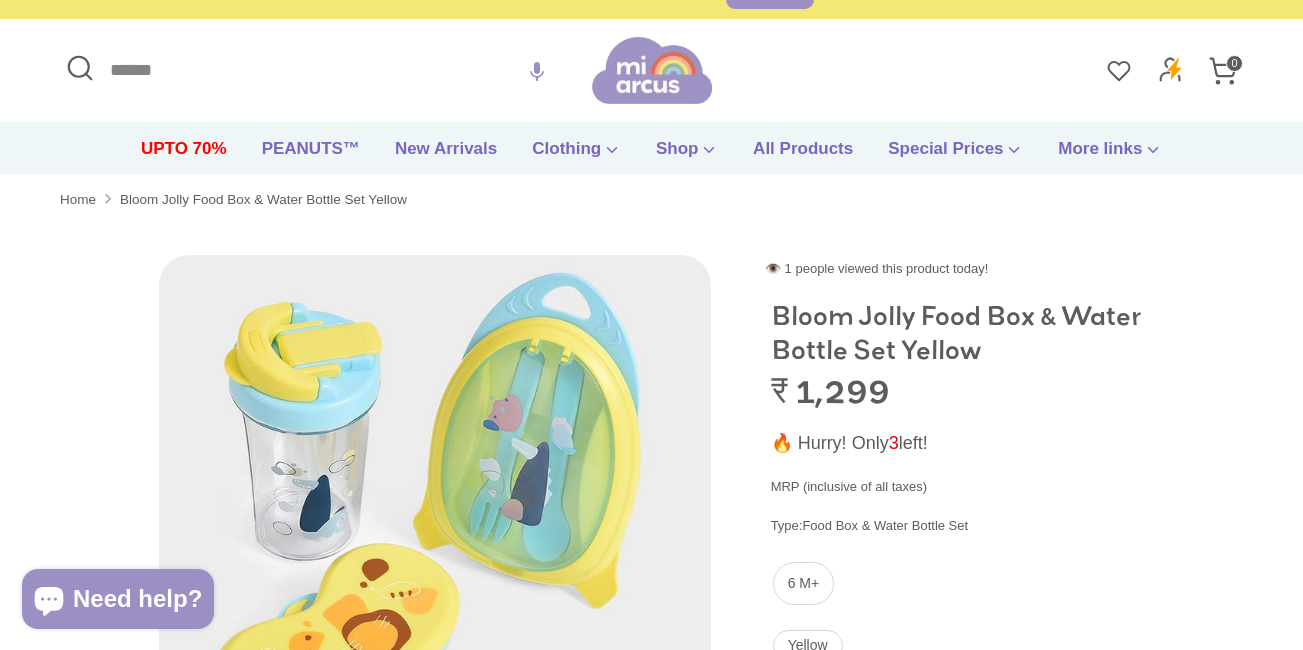 scroll, scrollTop: 0, scrollLeft: 0, axis: both 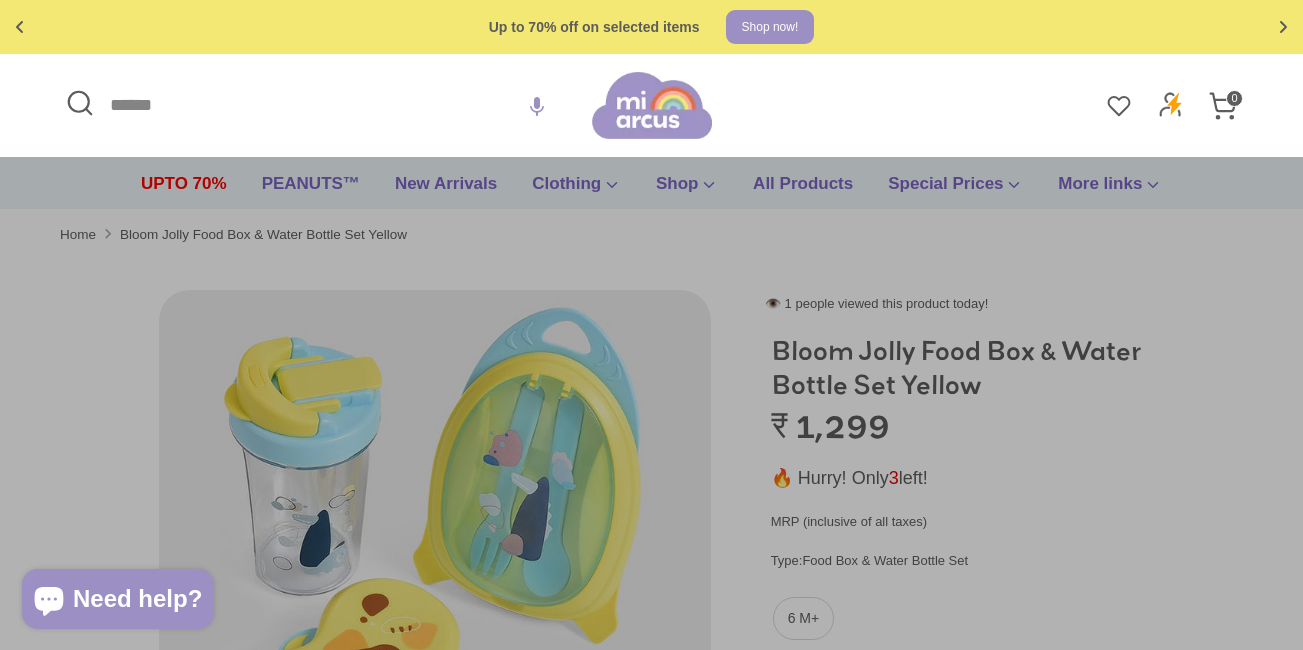 click on "Search" at bounding box center (326, 105) 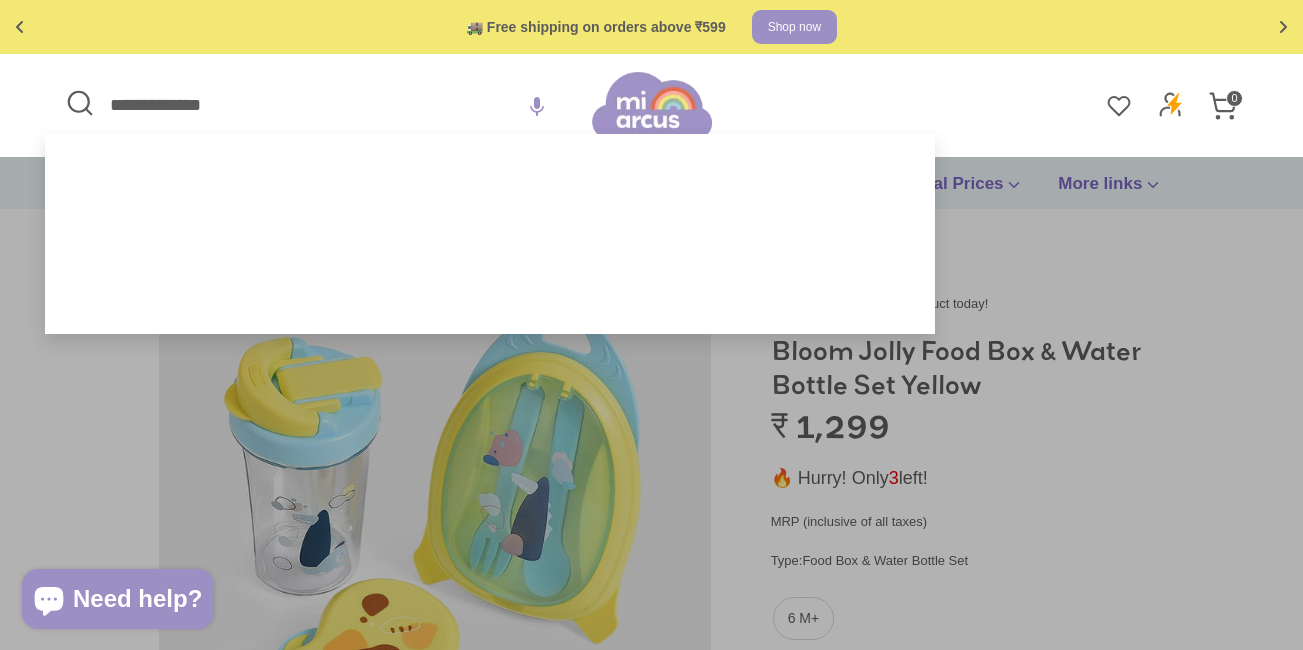 type on "**********" 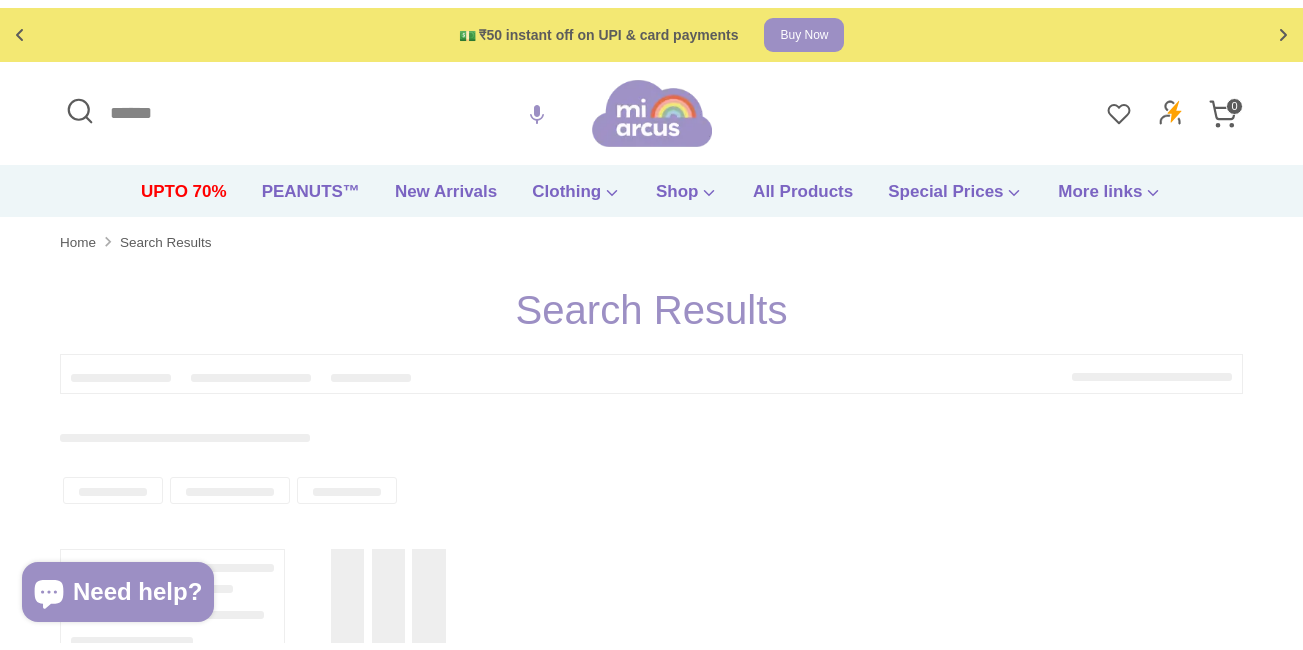 scroll, scrollTop: 0, scrollLeft: 0, axis: both 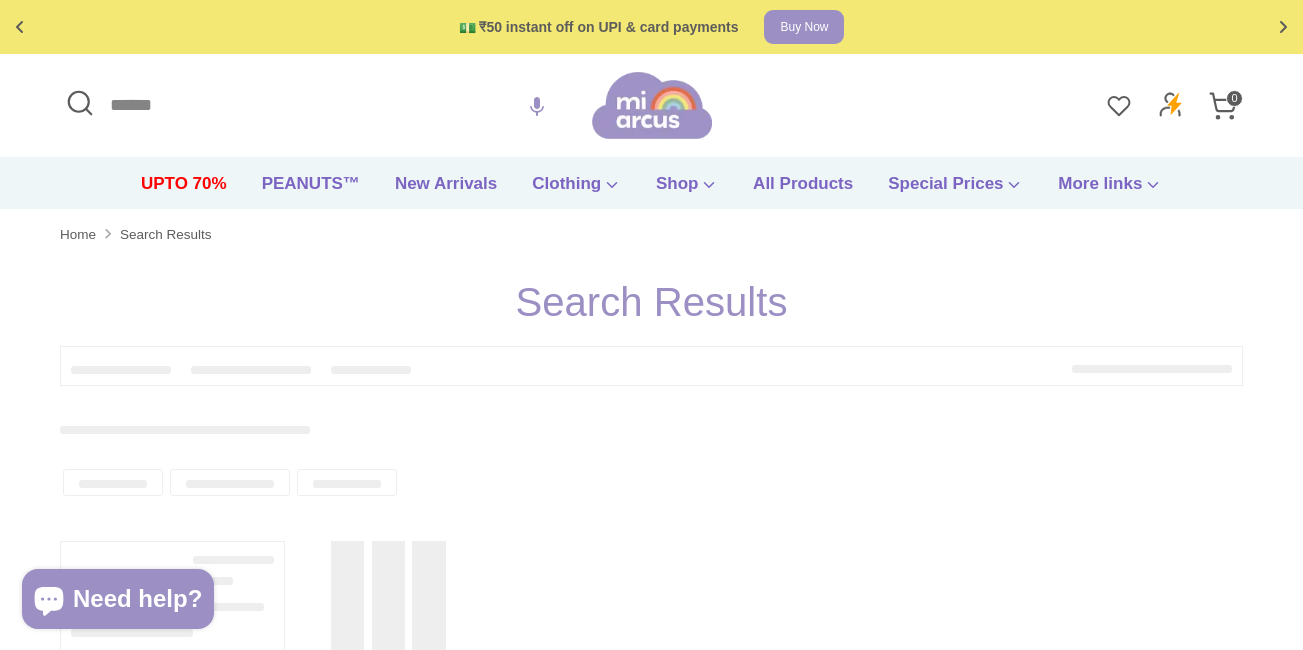 type on "**********" 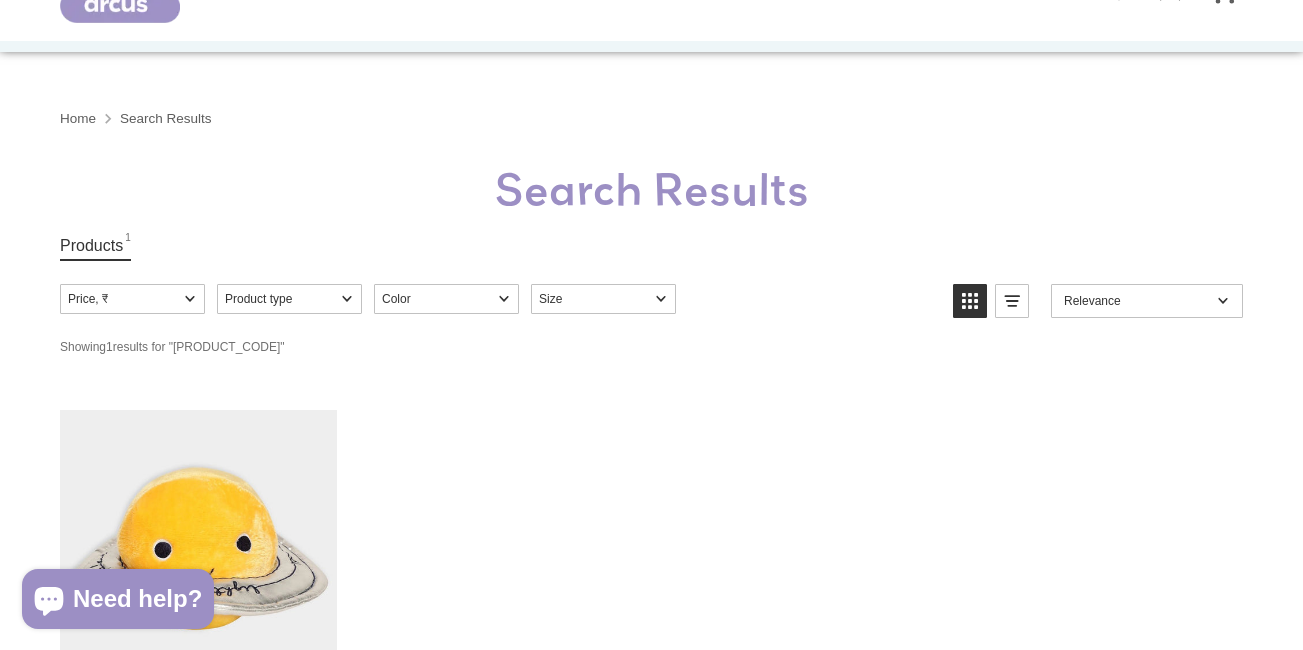 scroll, scrollTop: 300, scrollLeft: 0, axis: vertical 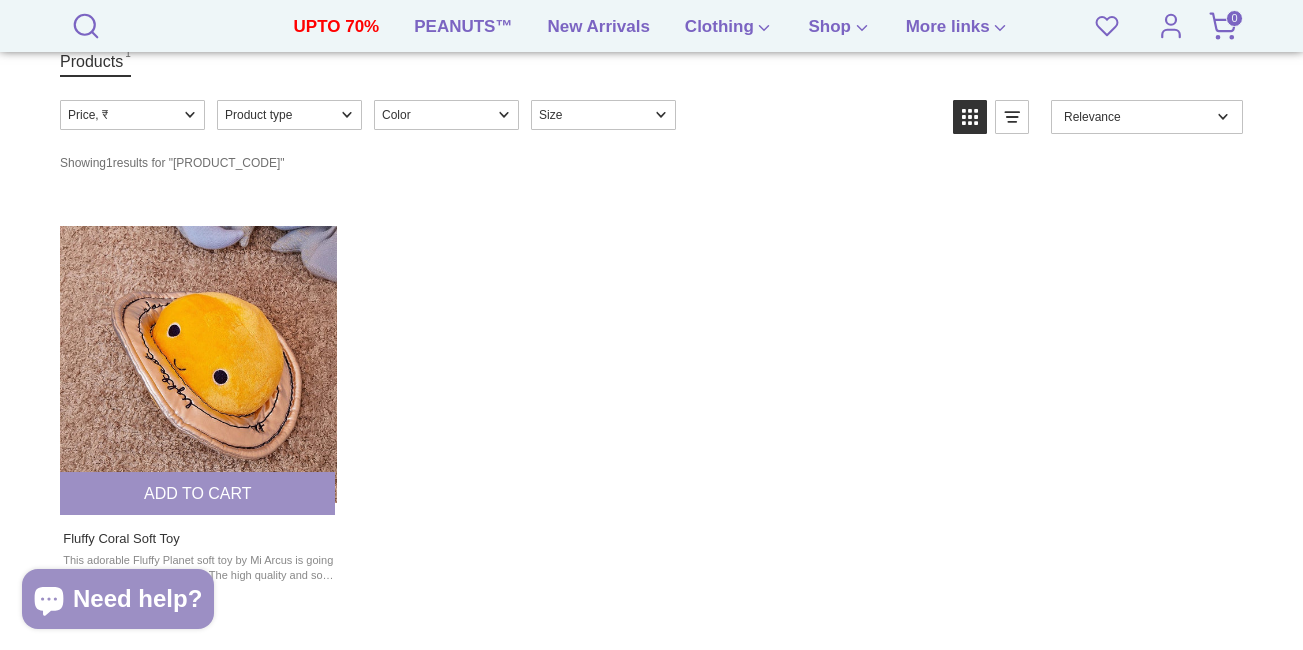 click at bounding box center [198, 364] 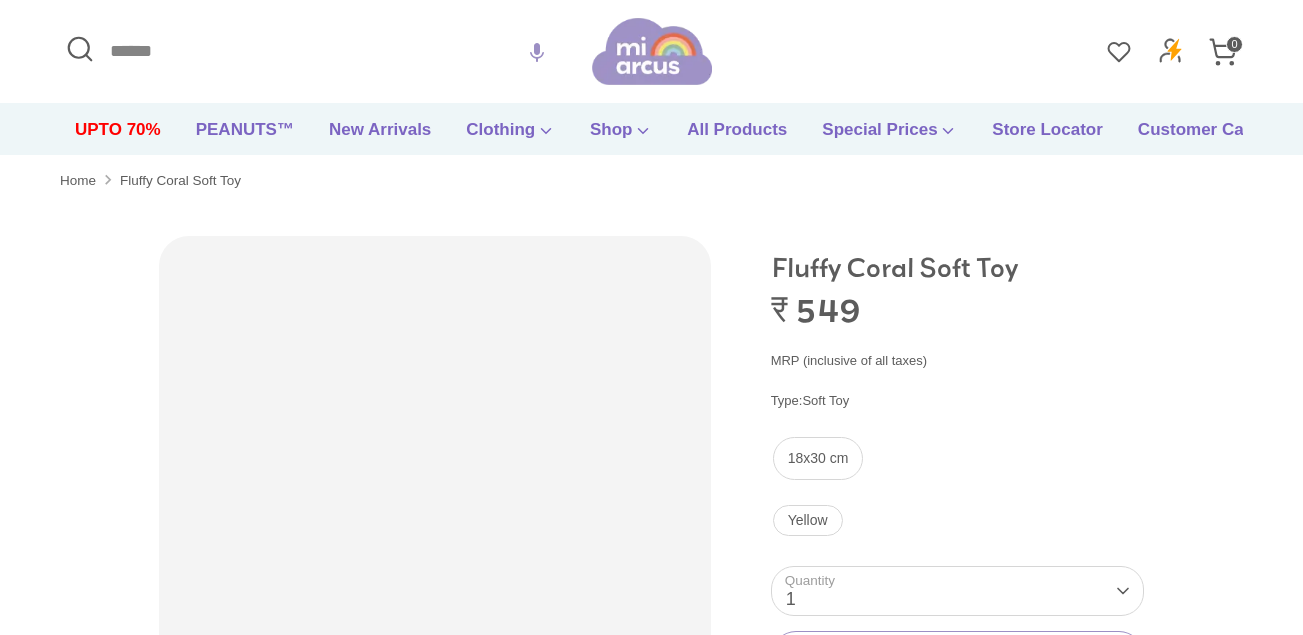 scroll, scrollTop: 0, scrollLeft: 0, axis: both 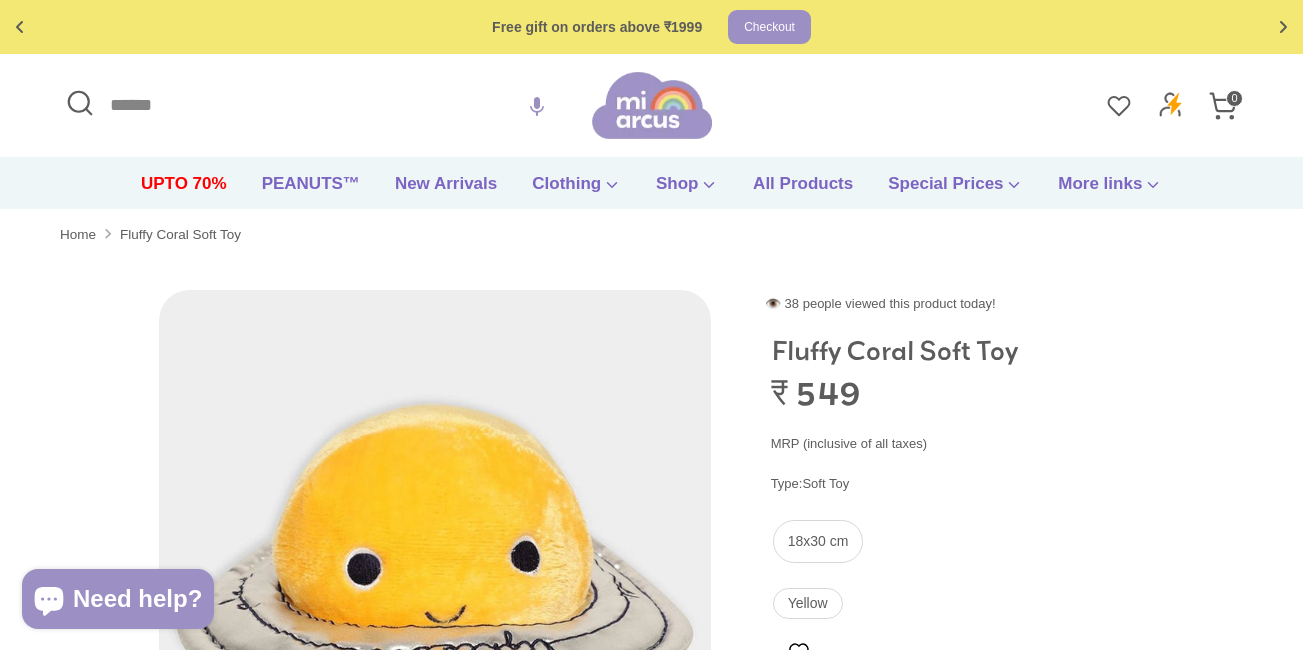 drag, startPoint x: 92, startPoint y: 237, endPoint x: 123, endPoint y: 116, distance: 124.90797 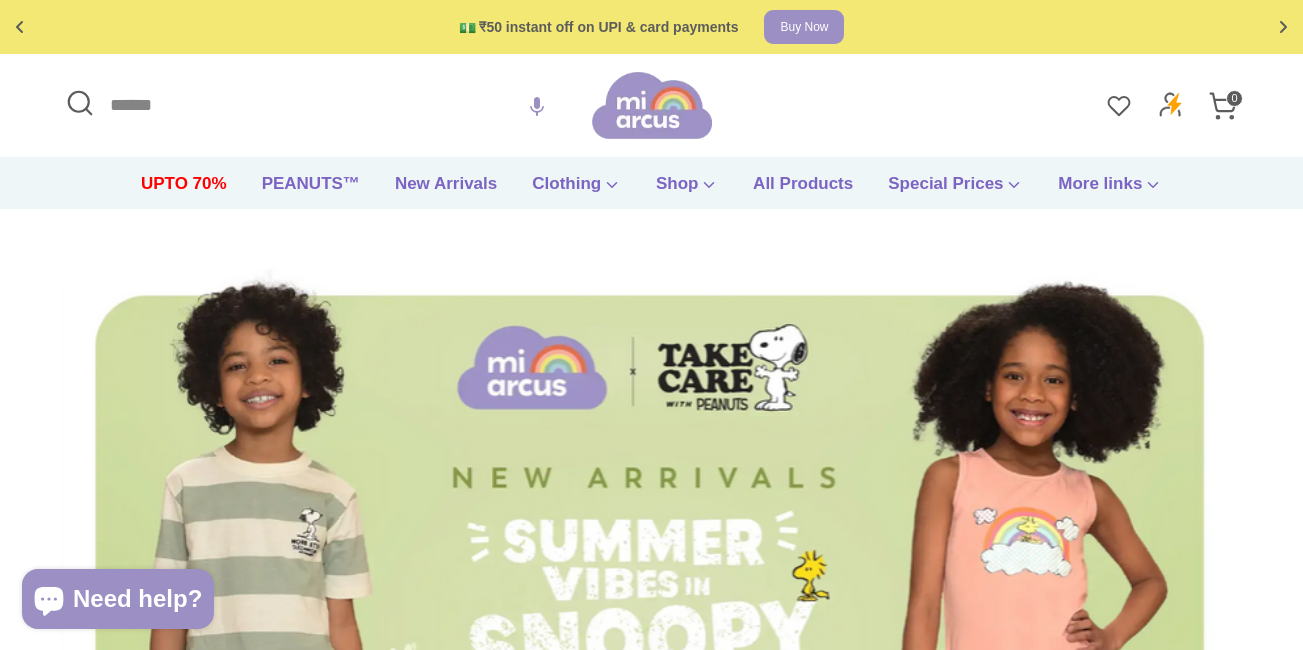 scroll, scrollTop: 0, scrollLeft: 0, axis: both 